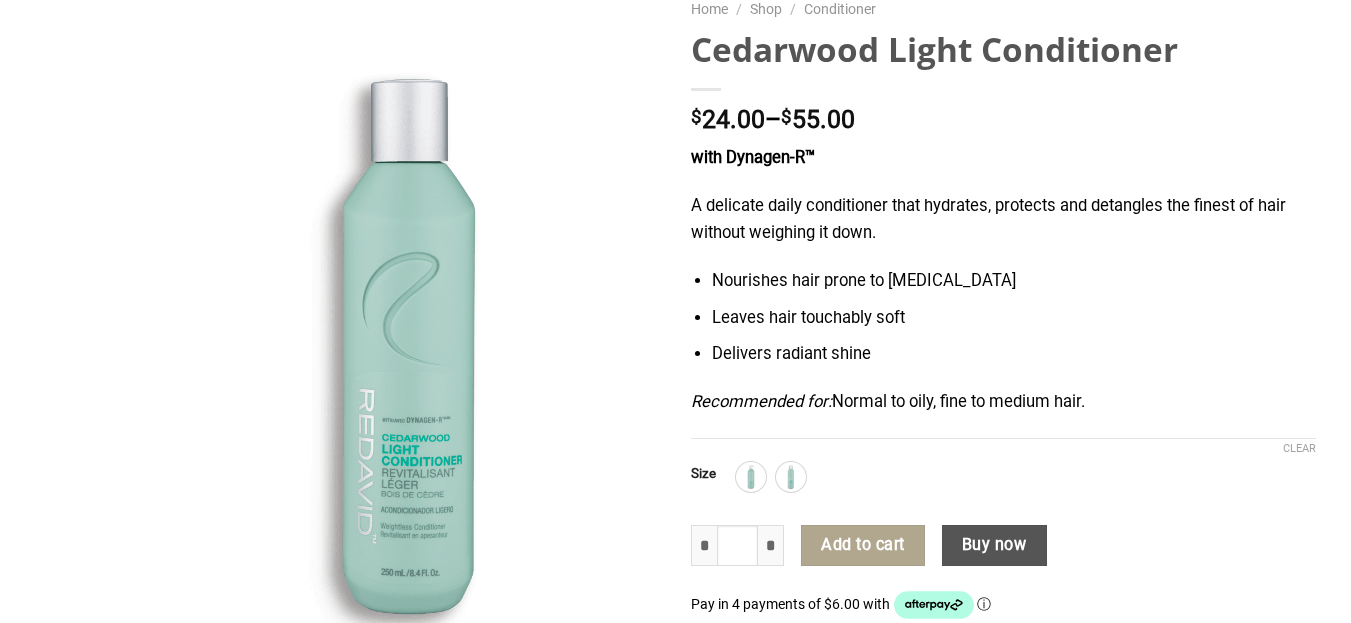 scroll, scrollTop: 400, scrollLeft: 0, axis: vertical 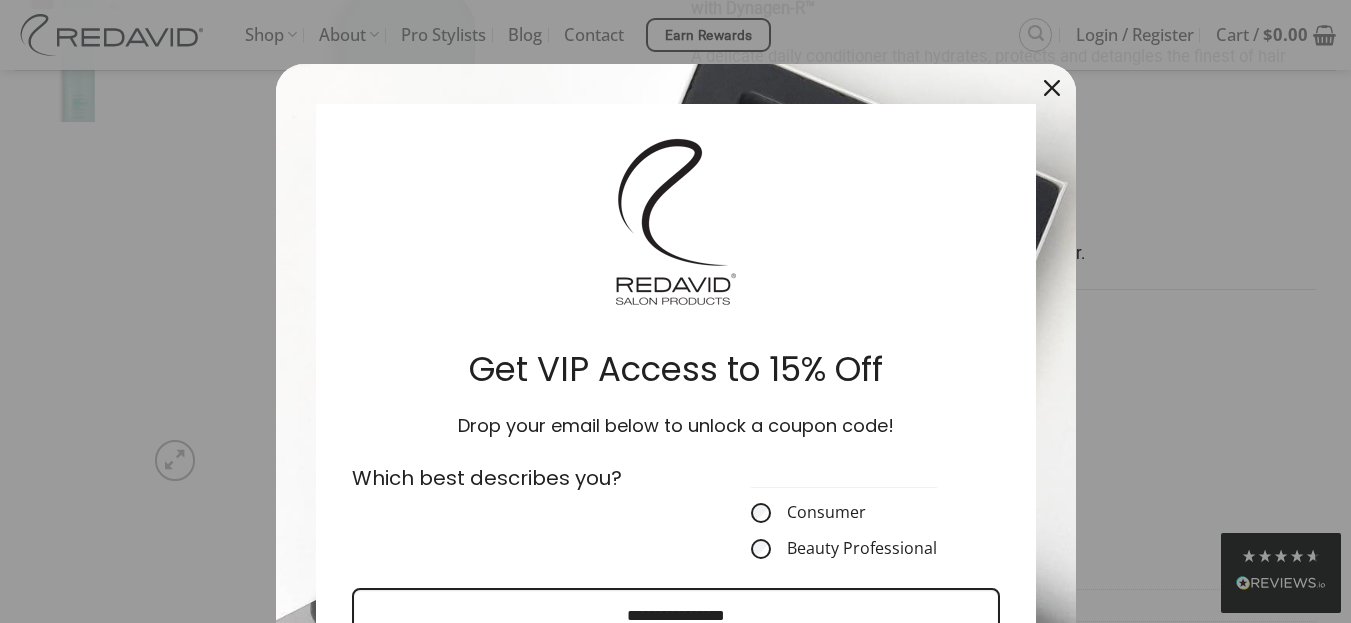 click 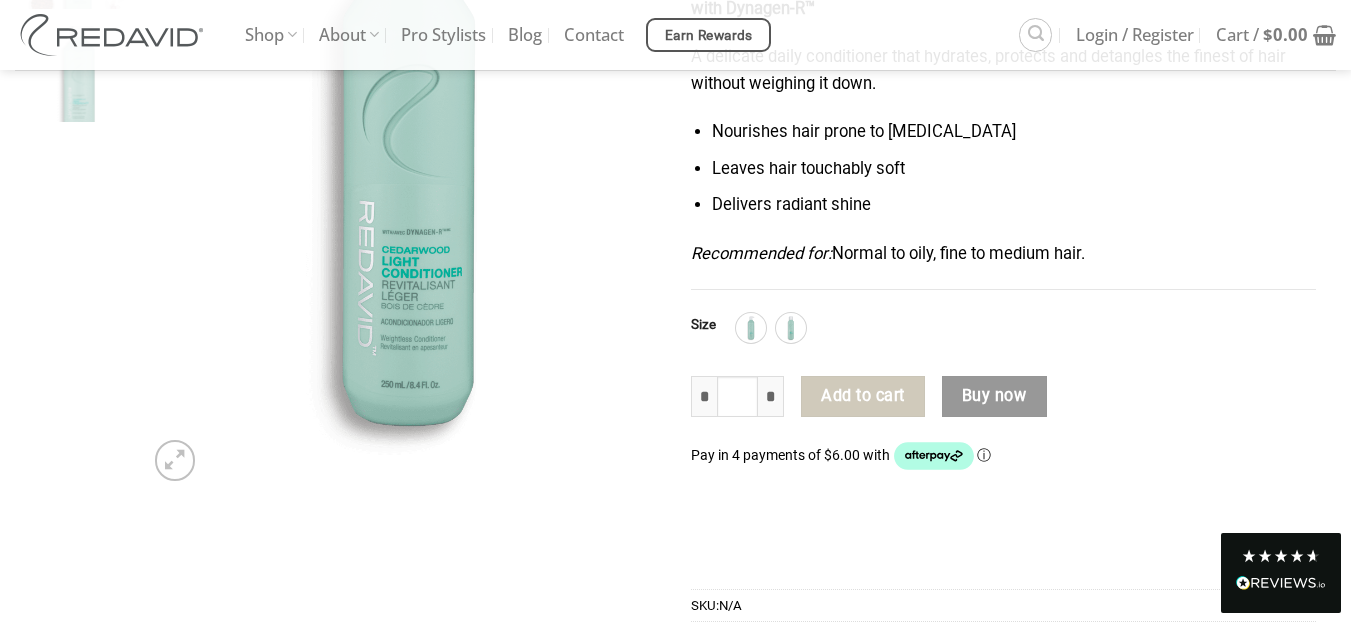 click on "A delicate daily conditioner that hydrates, protects and detangles the finest of hair without weighing it down." at bounding box center [1003, 70] 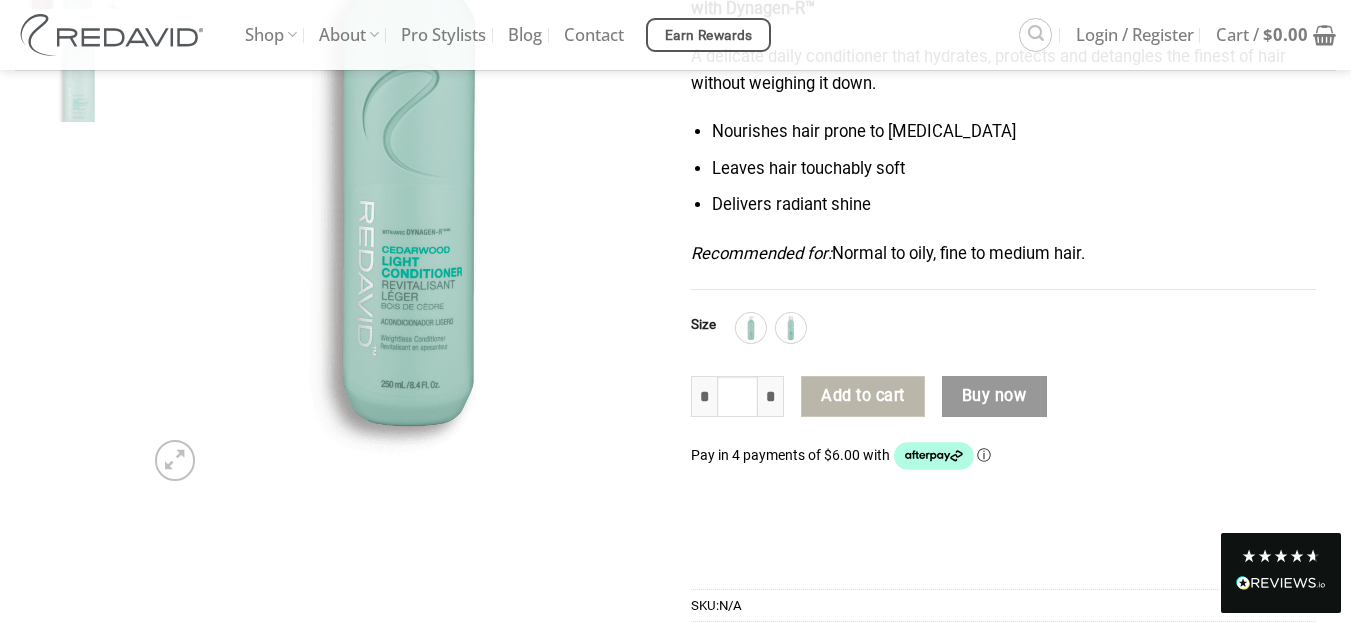 click on "Add to cart" 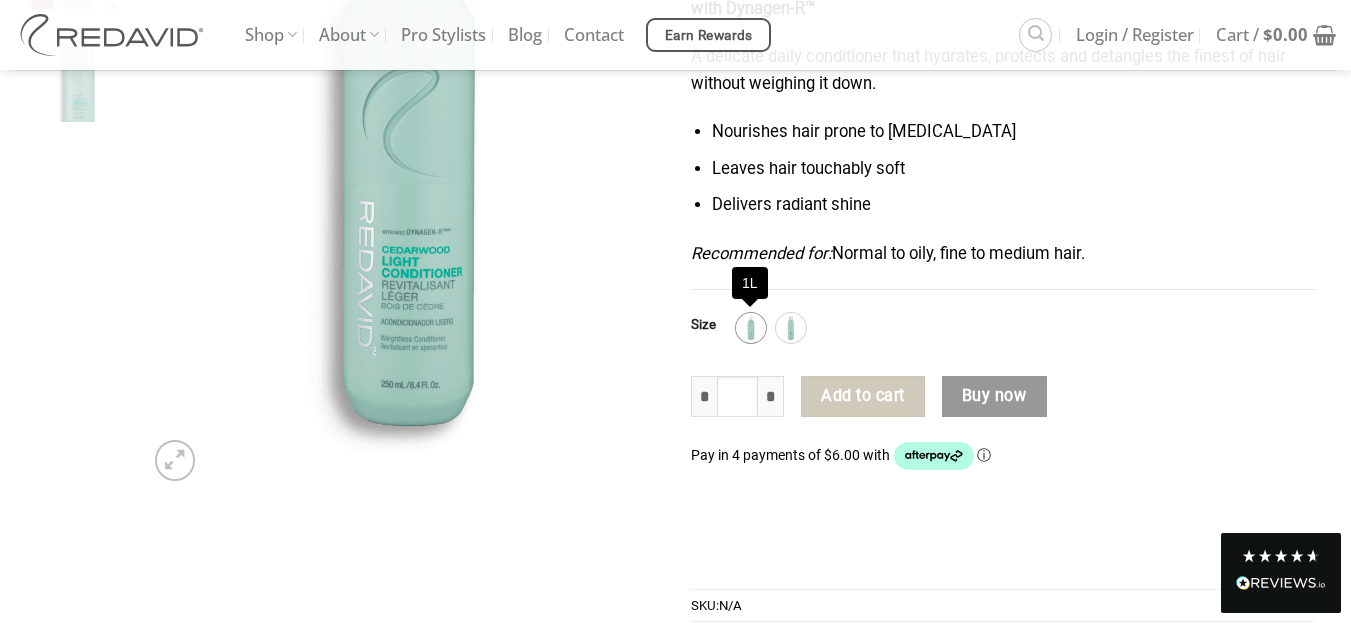 click 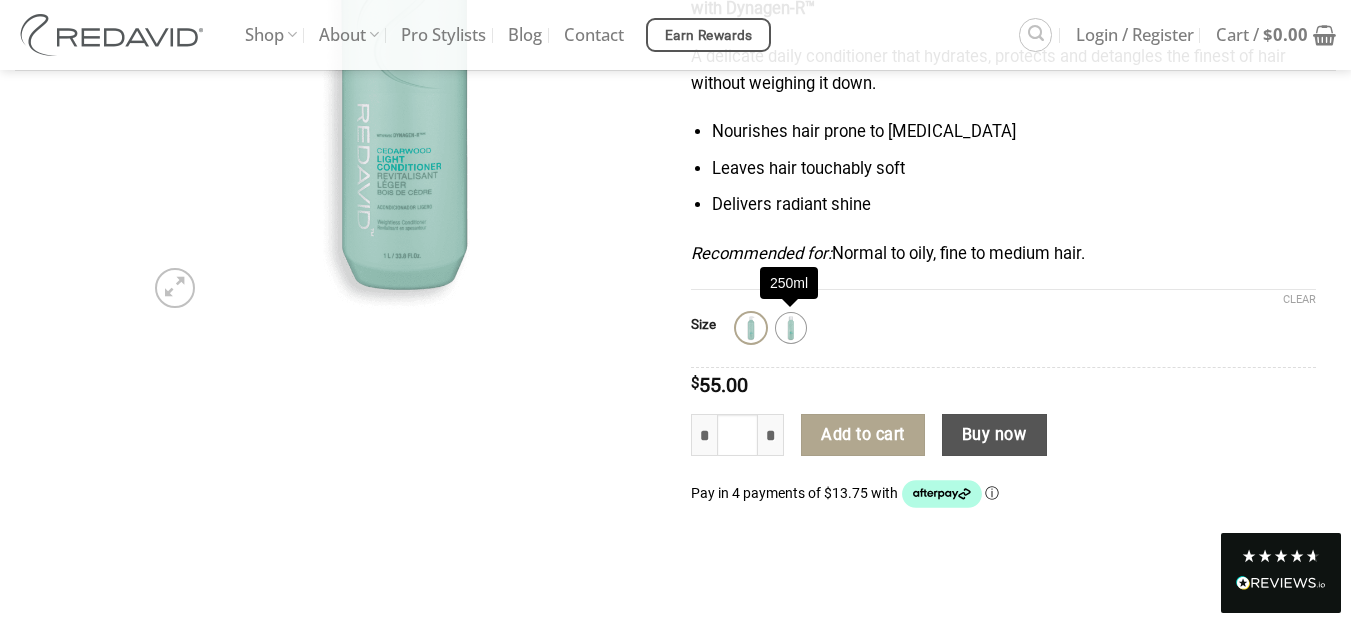 click 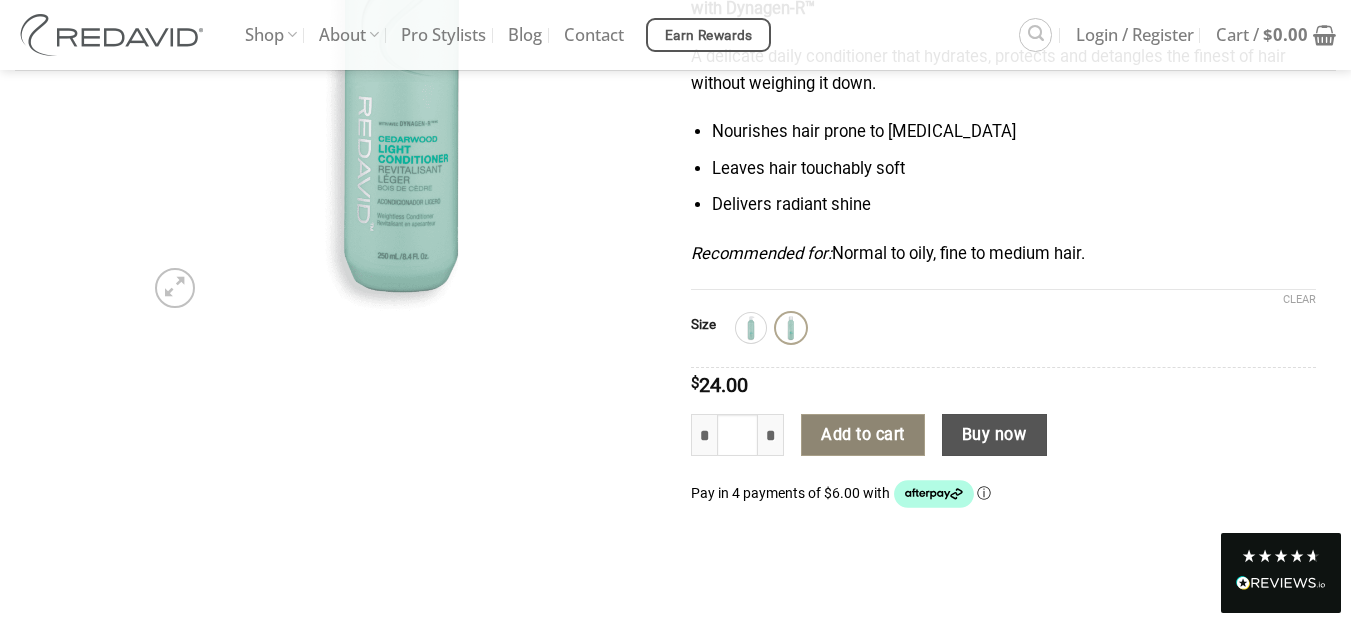 click on "Add to cart" 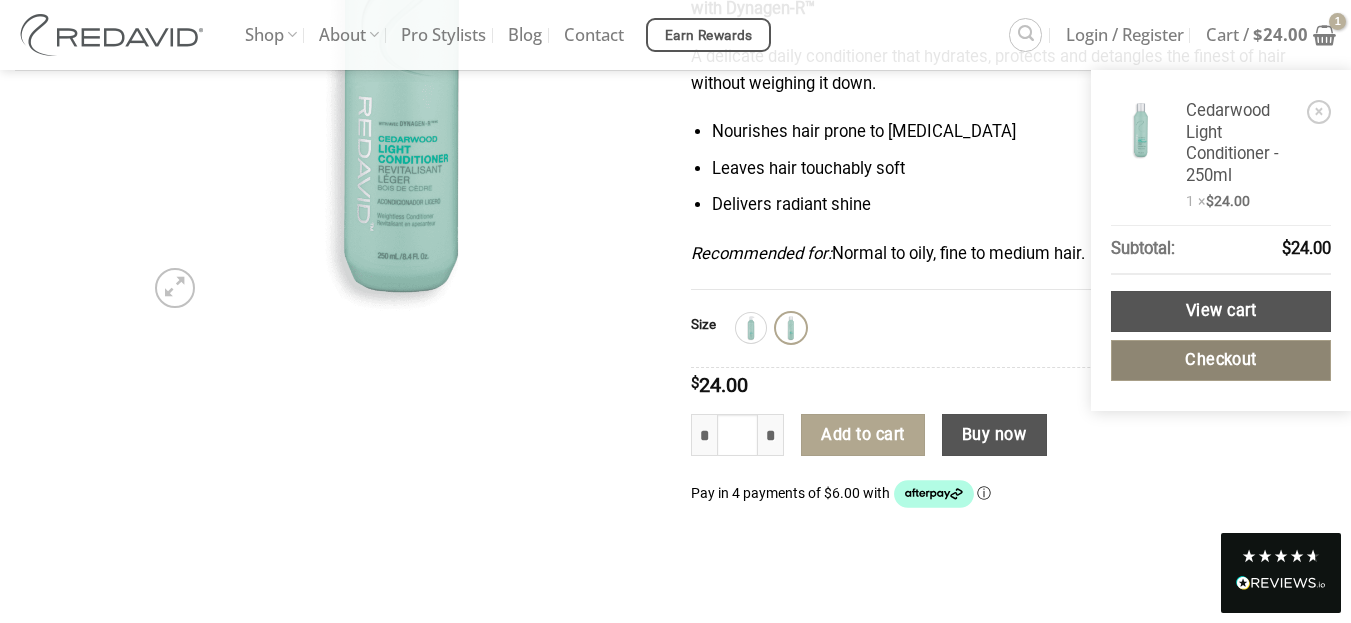 click on "Checkout" at bounding box center (1221, 360) 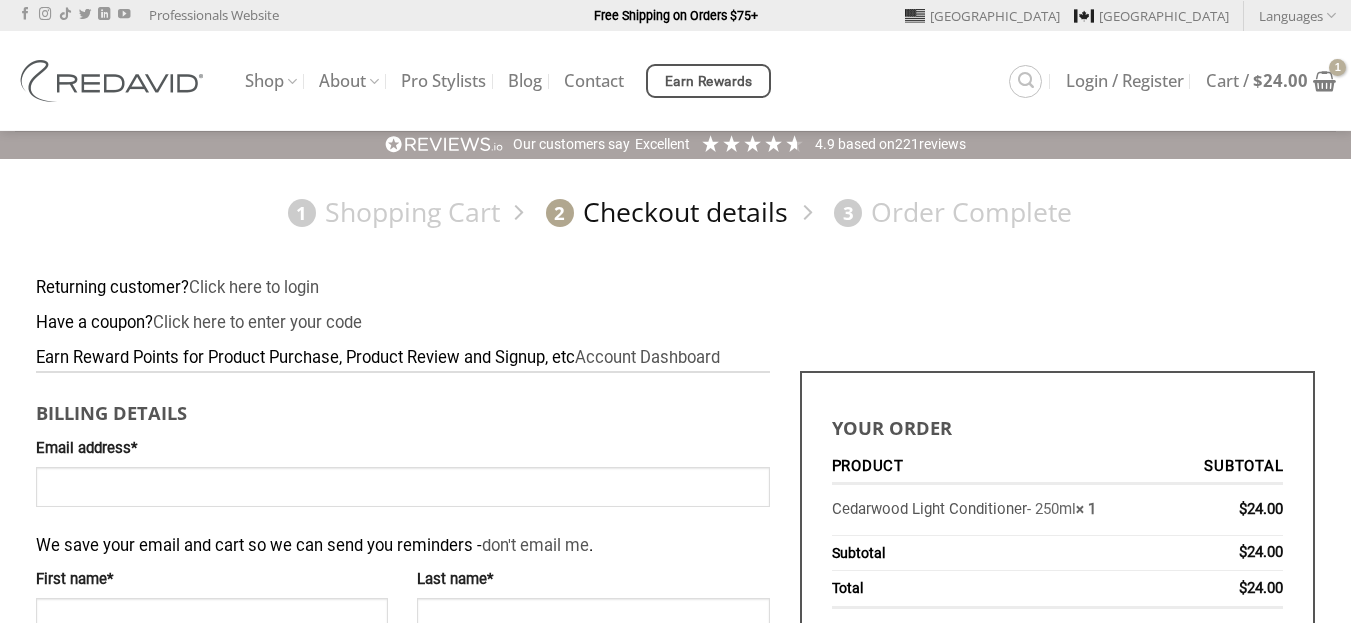 scroll, scrollTop: 0, scrollLeft: 0, axis: both 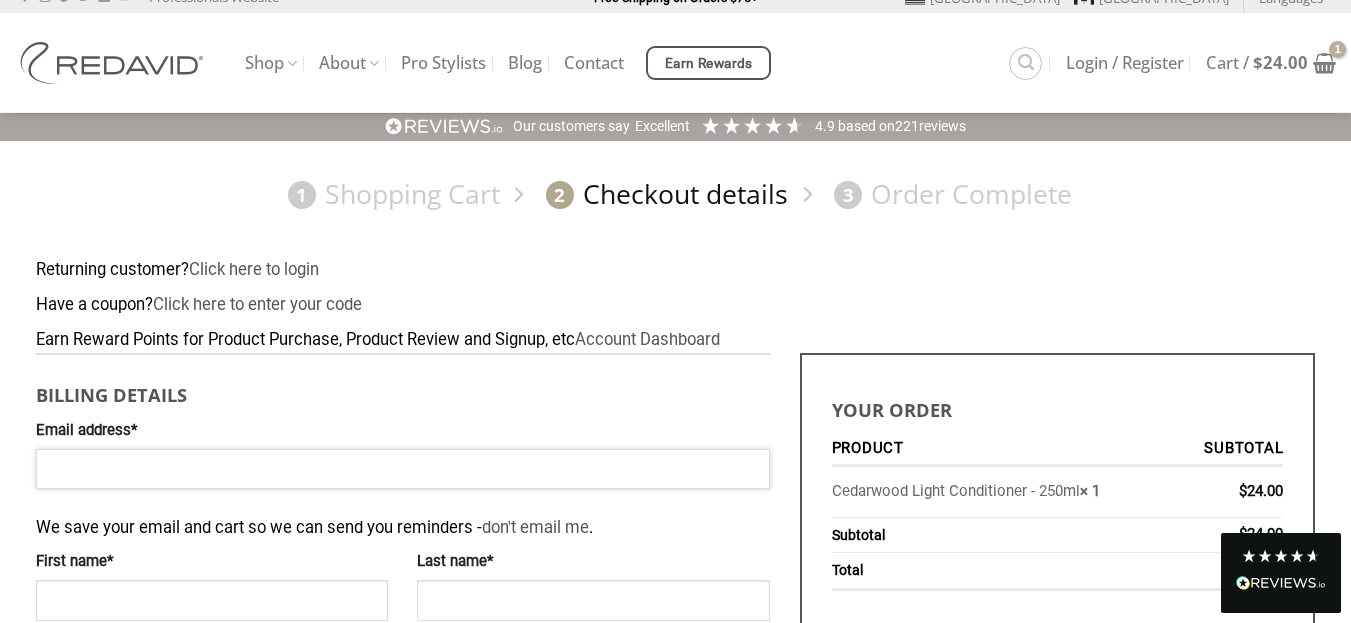 click on "Email address  *" at bounding box center [403, 469] 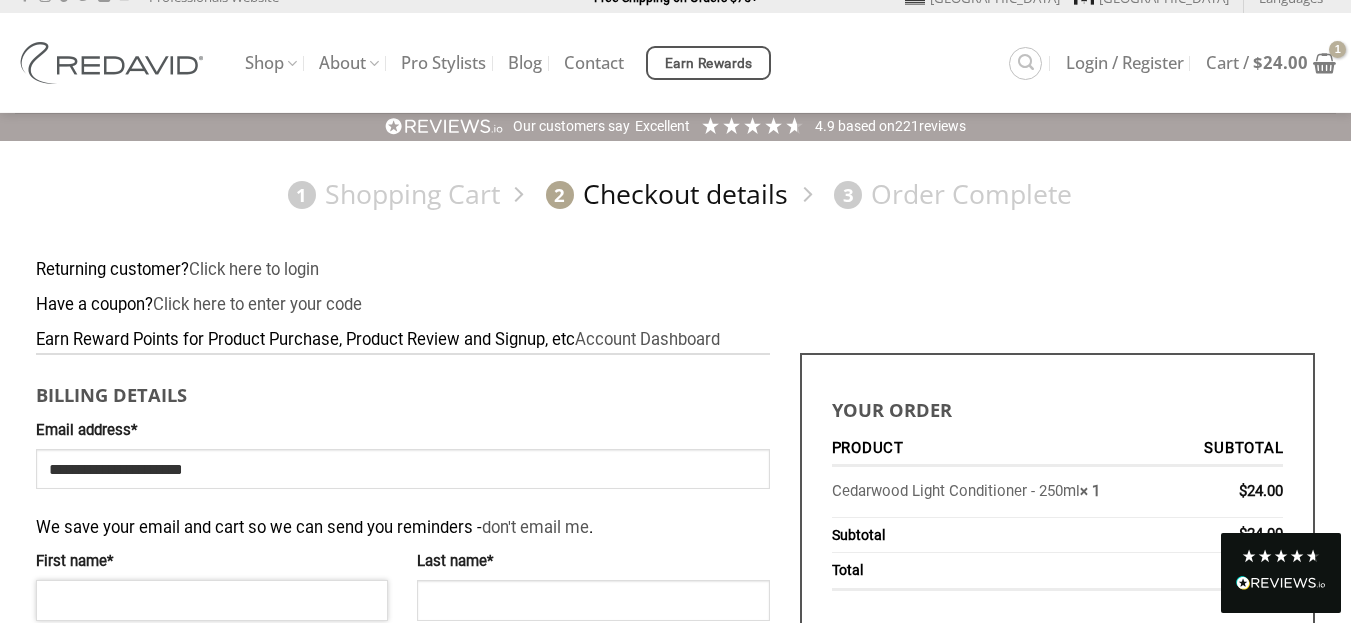 type on "*****" 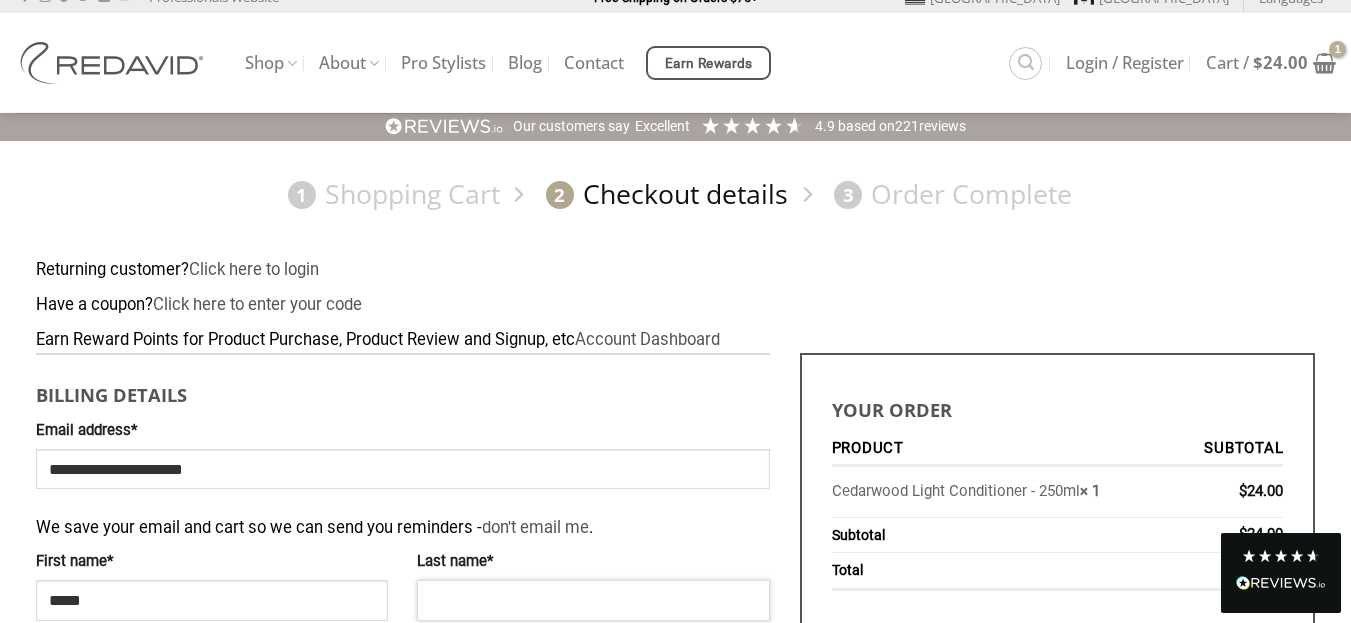 type on "*********" 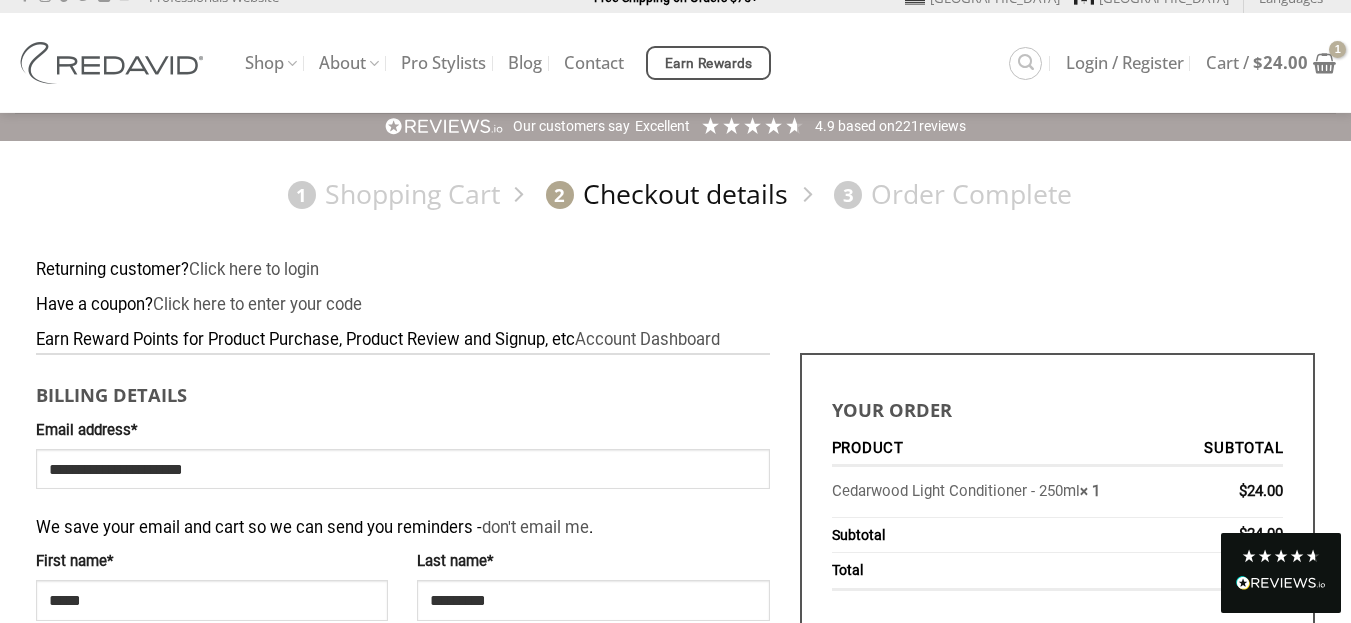 type on "**********" 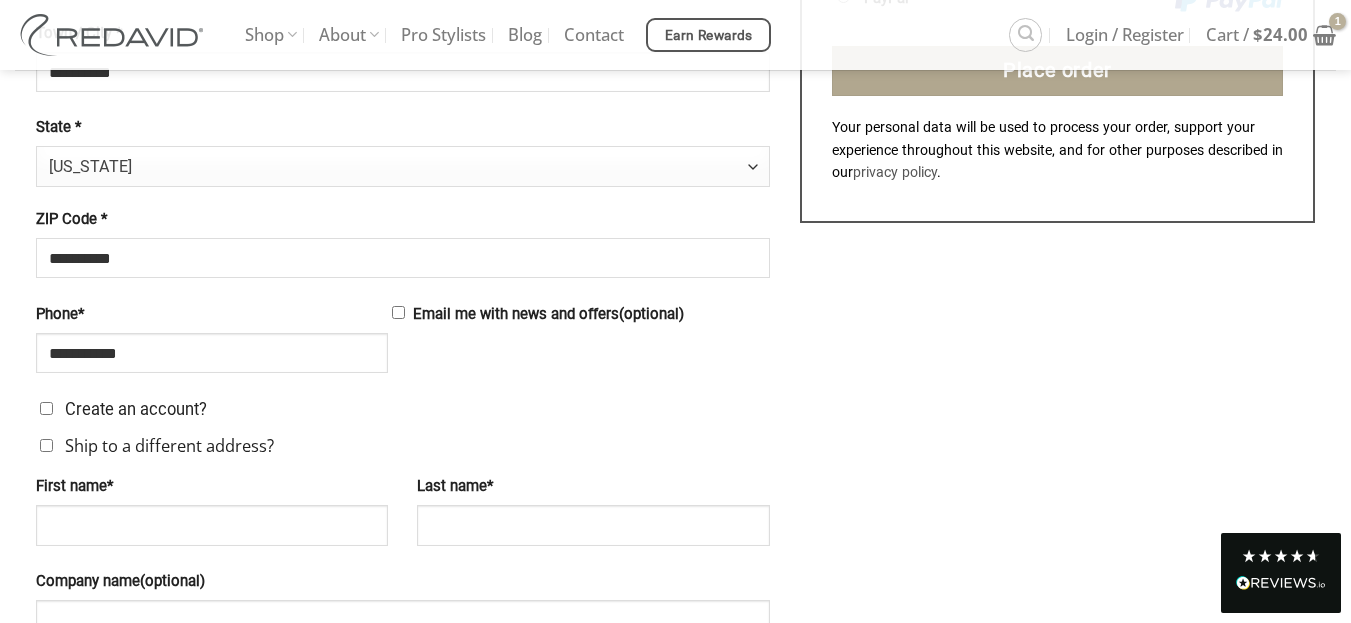 scroll, scrollTop: 910, scrollLeft: 0, axis: vertical 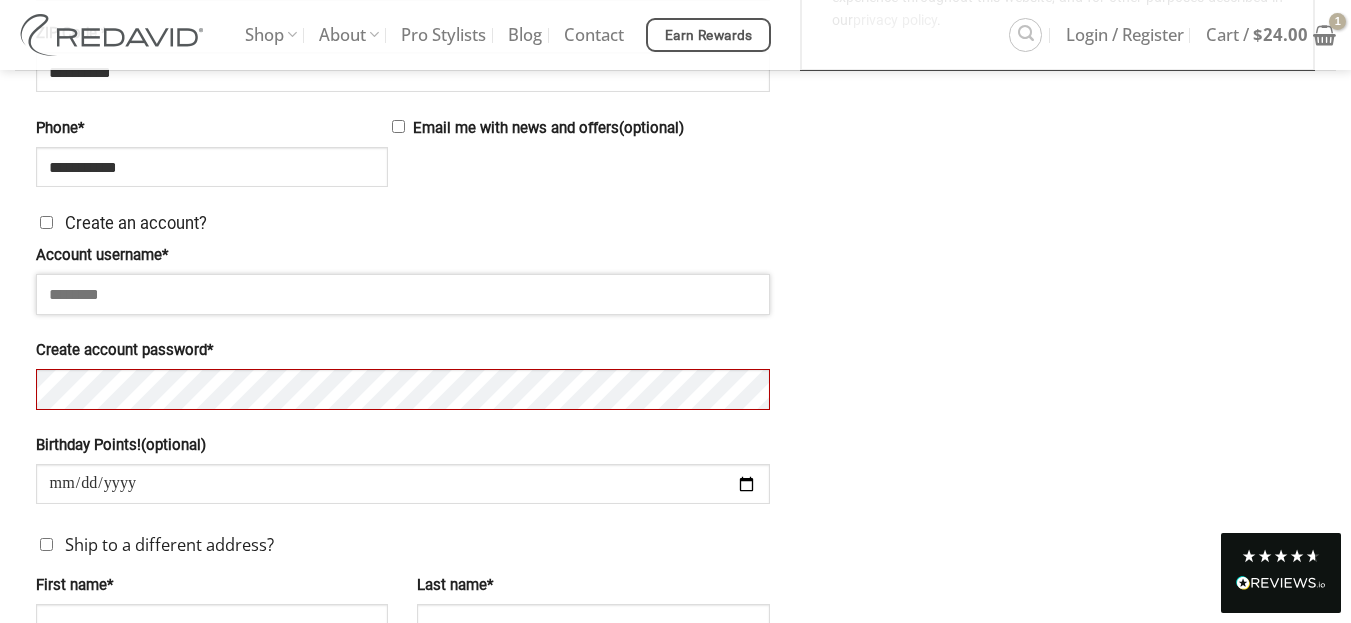 click on "Account username  *" at bounding box center [403, 294] 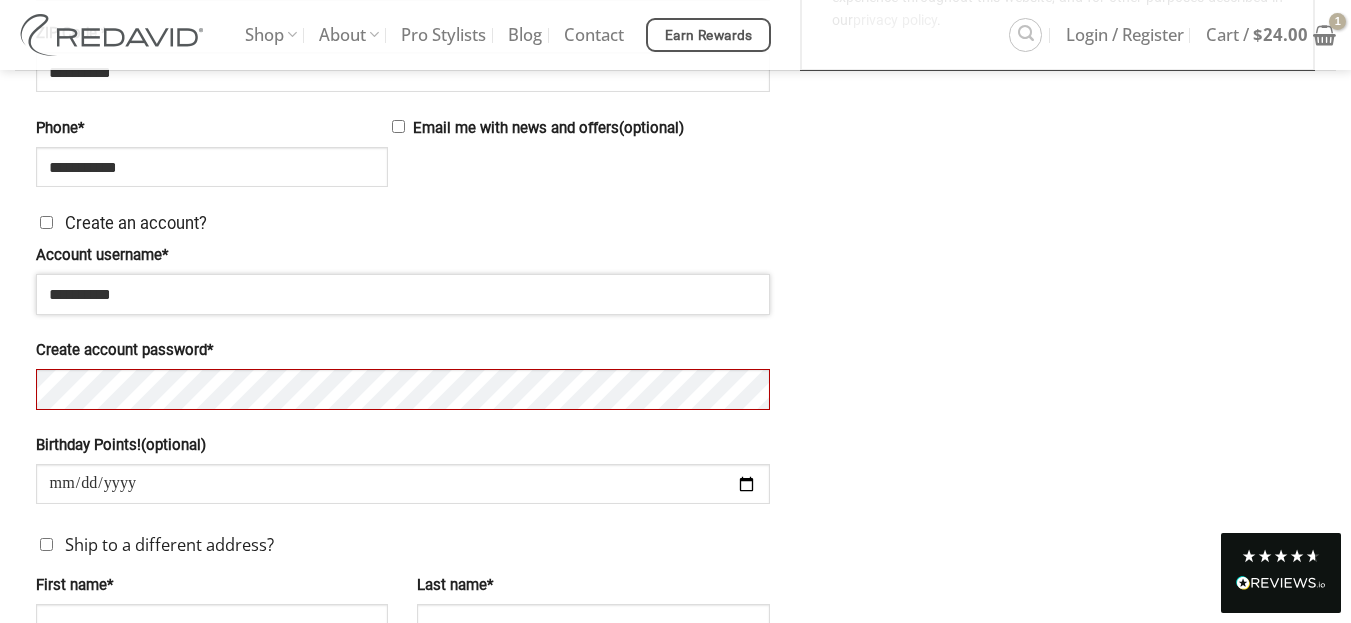 type on "**********" 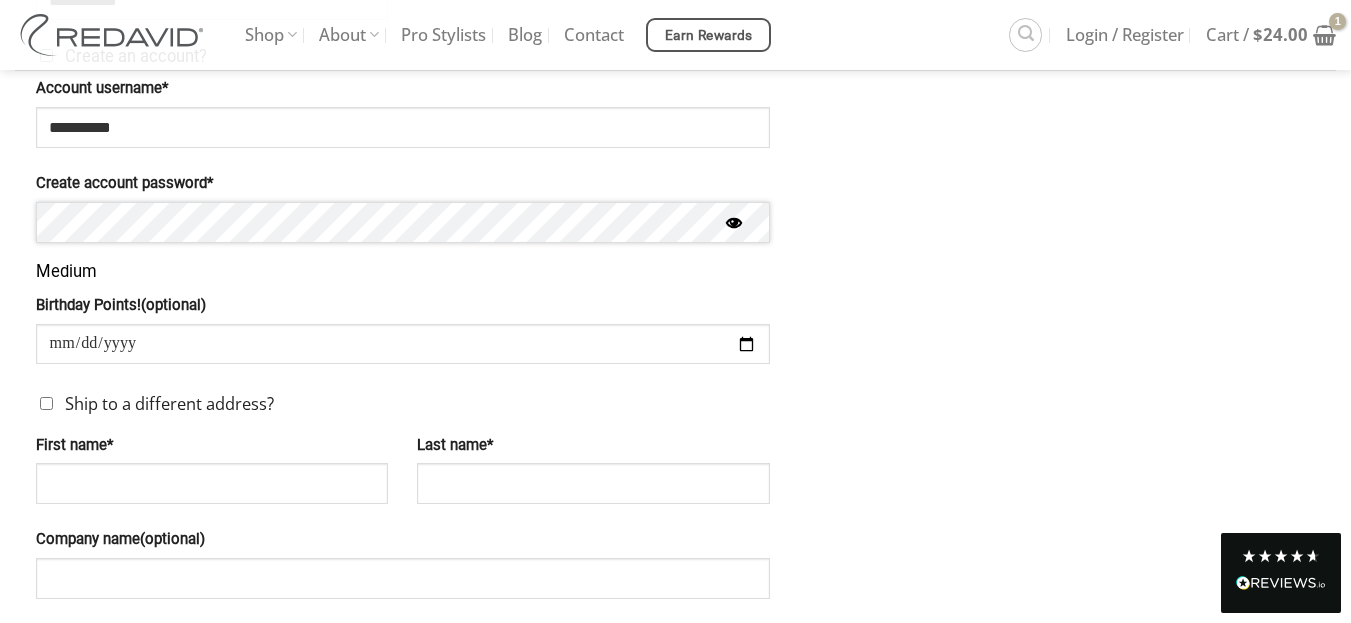 scroll, scrollTop: 1255, scrollLeft: 0, axis: vertical 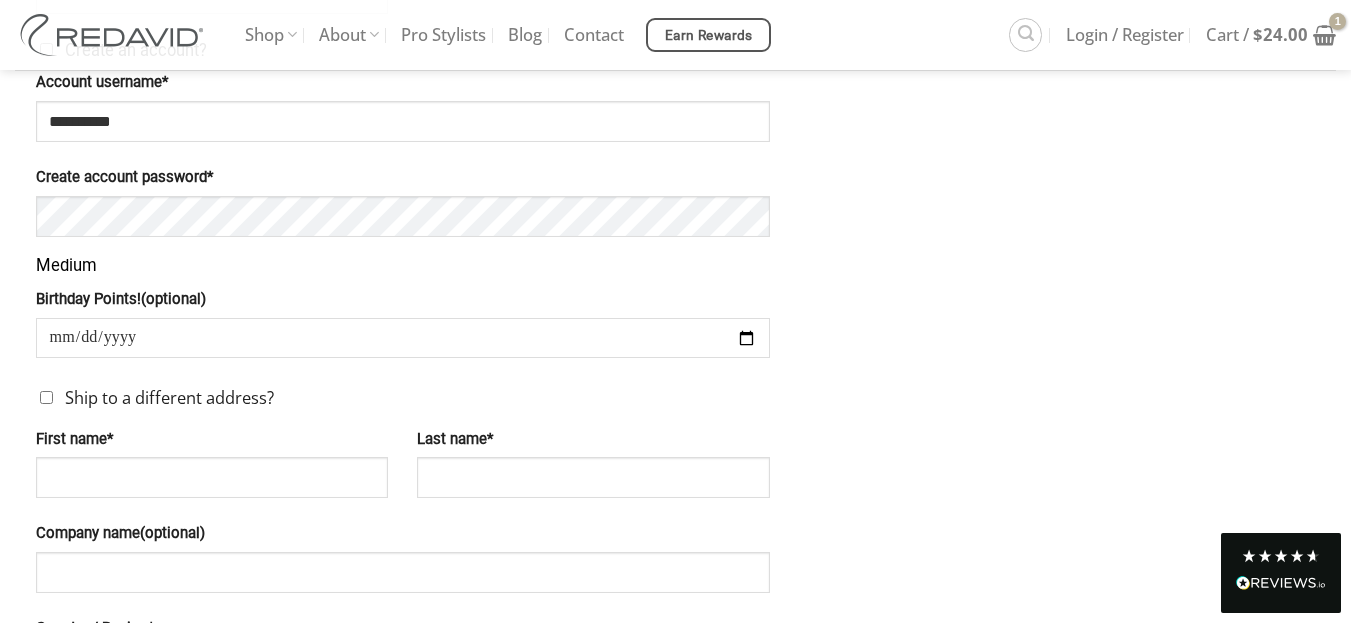 click on "Birthday Points!  (optional)" at bounding box center (403, 338) 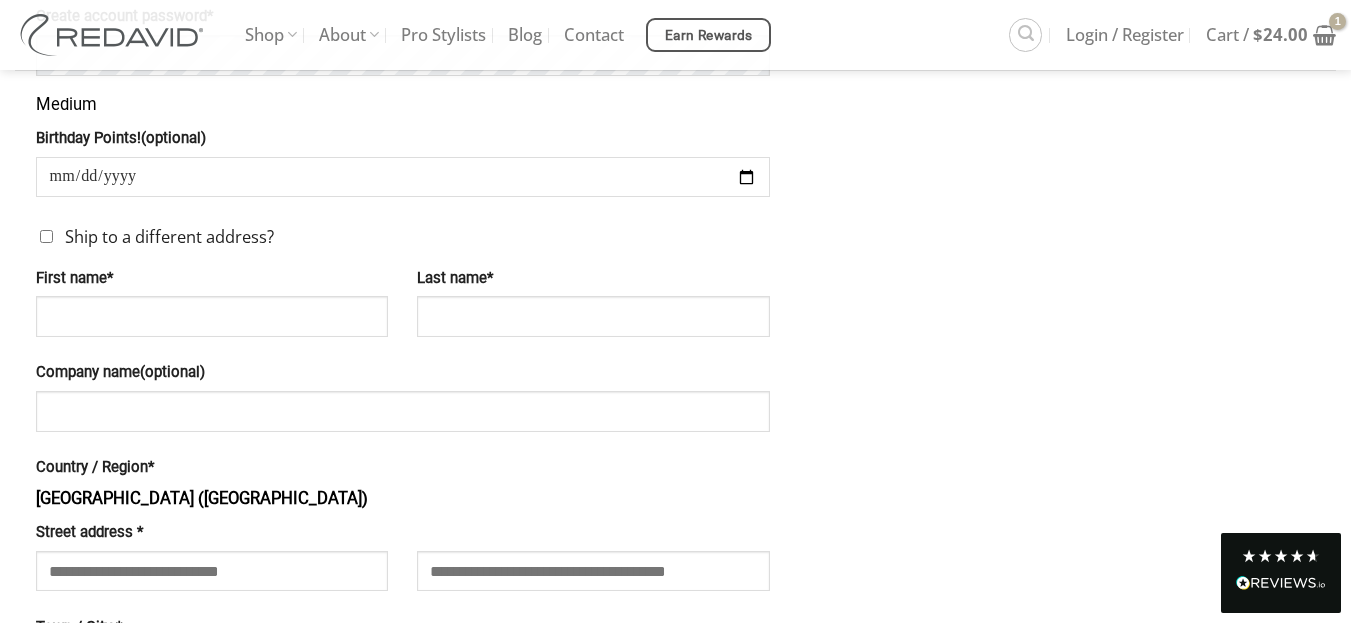 scroll, scrollTop: 1447, scrollLeft: 0, axis: vertical 